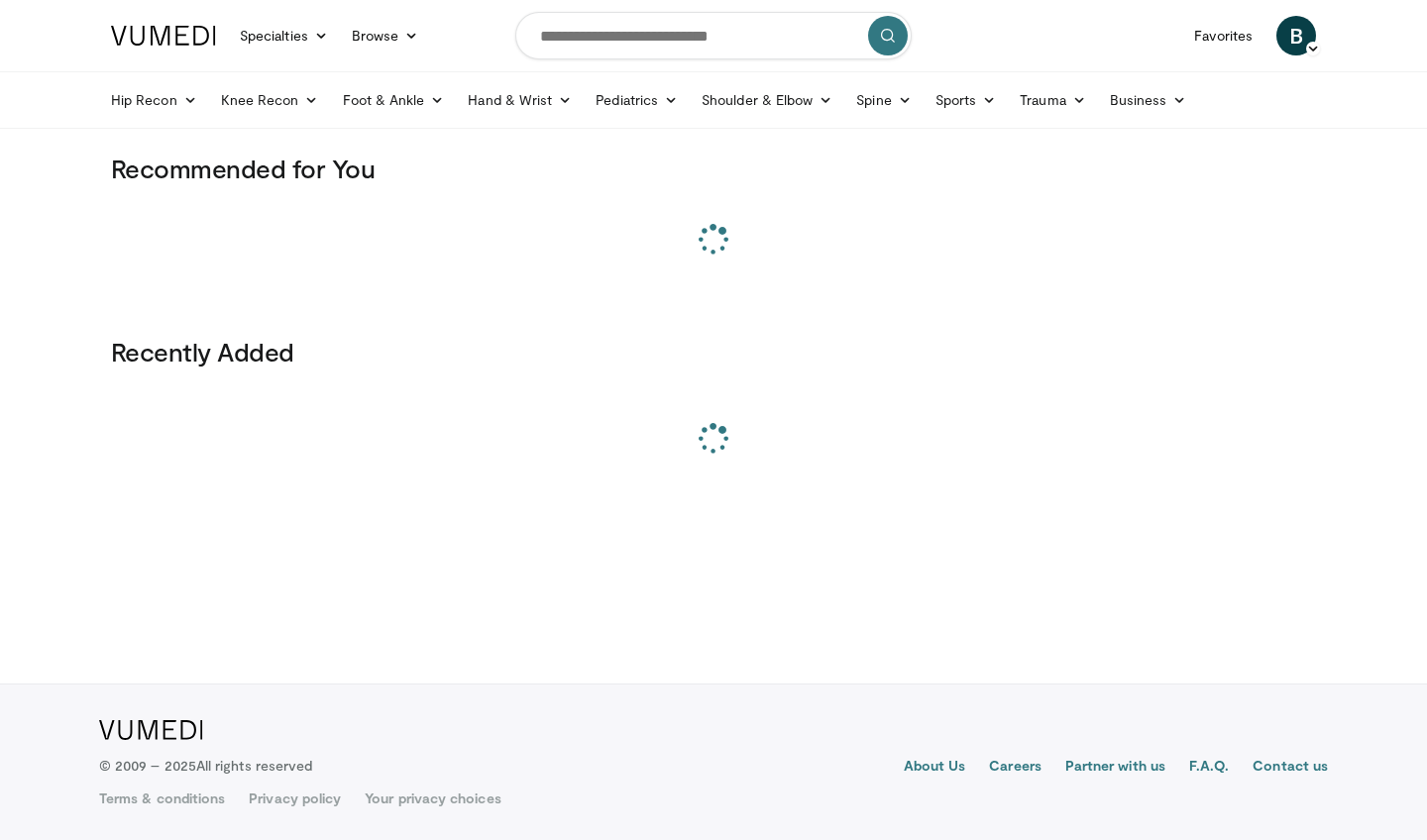 scroll, scrollTop: 0, scrollLeft: 0, axis: both 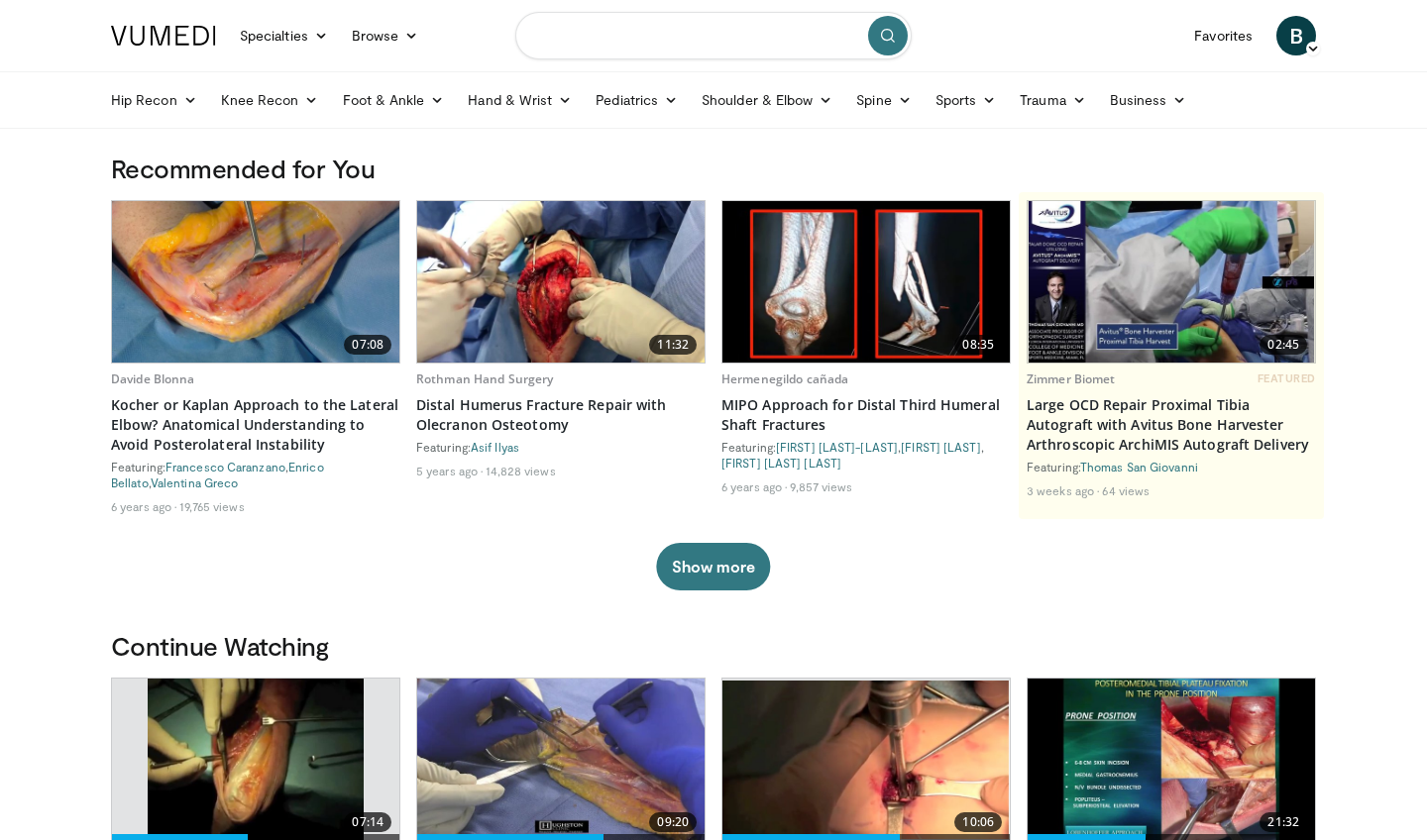click at bounding box center [714, 36] 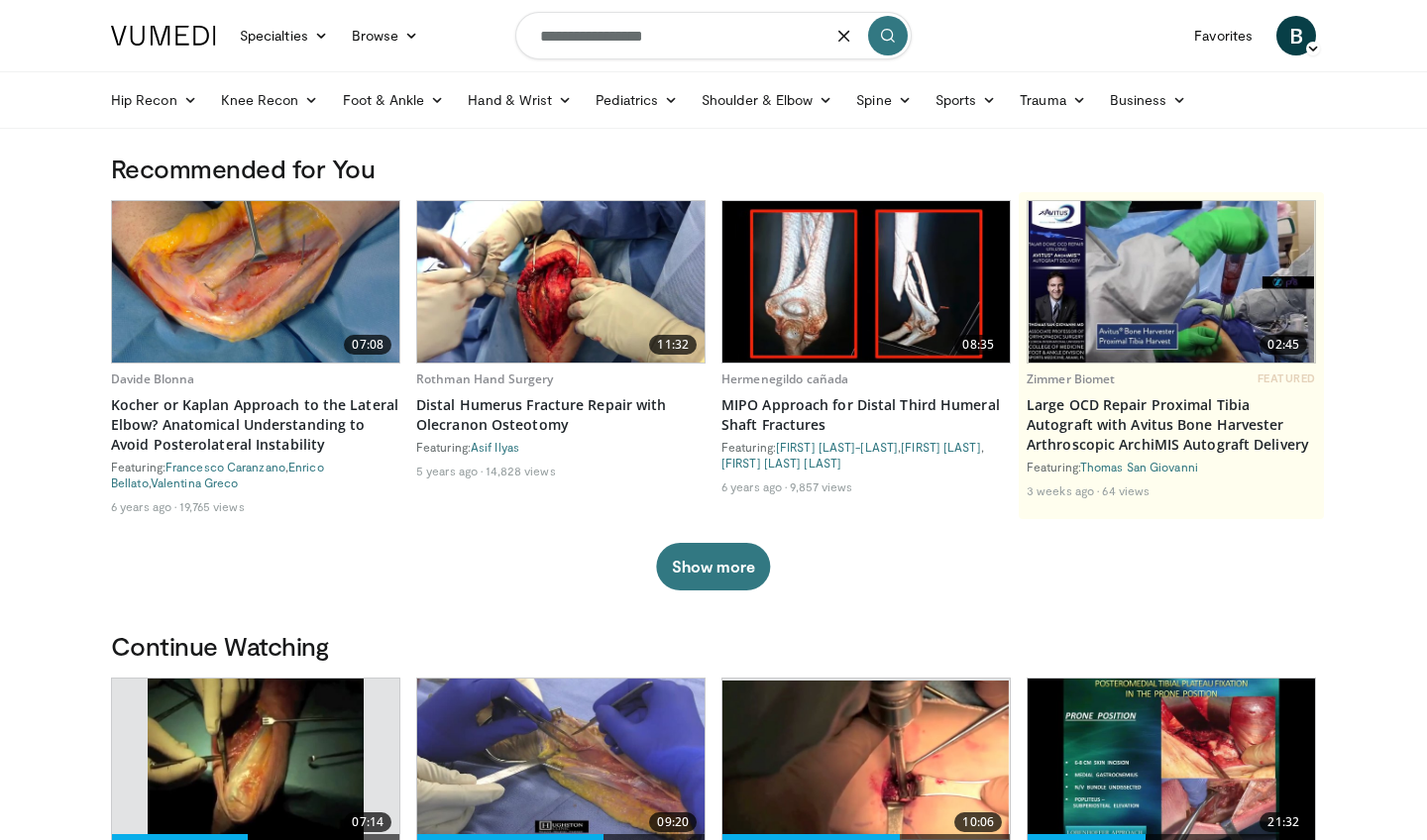 type on "**********" 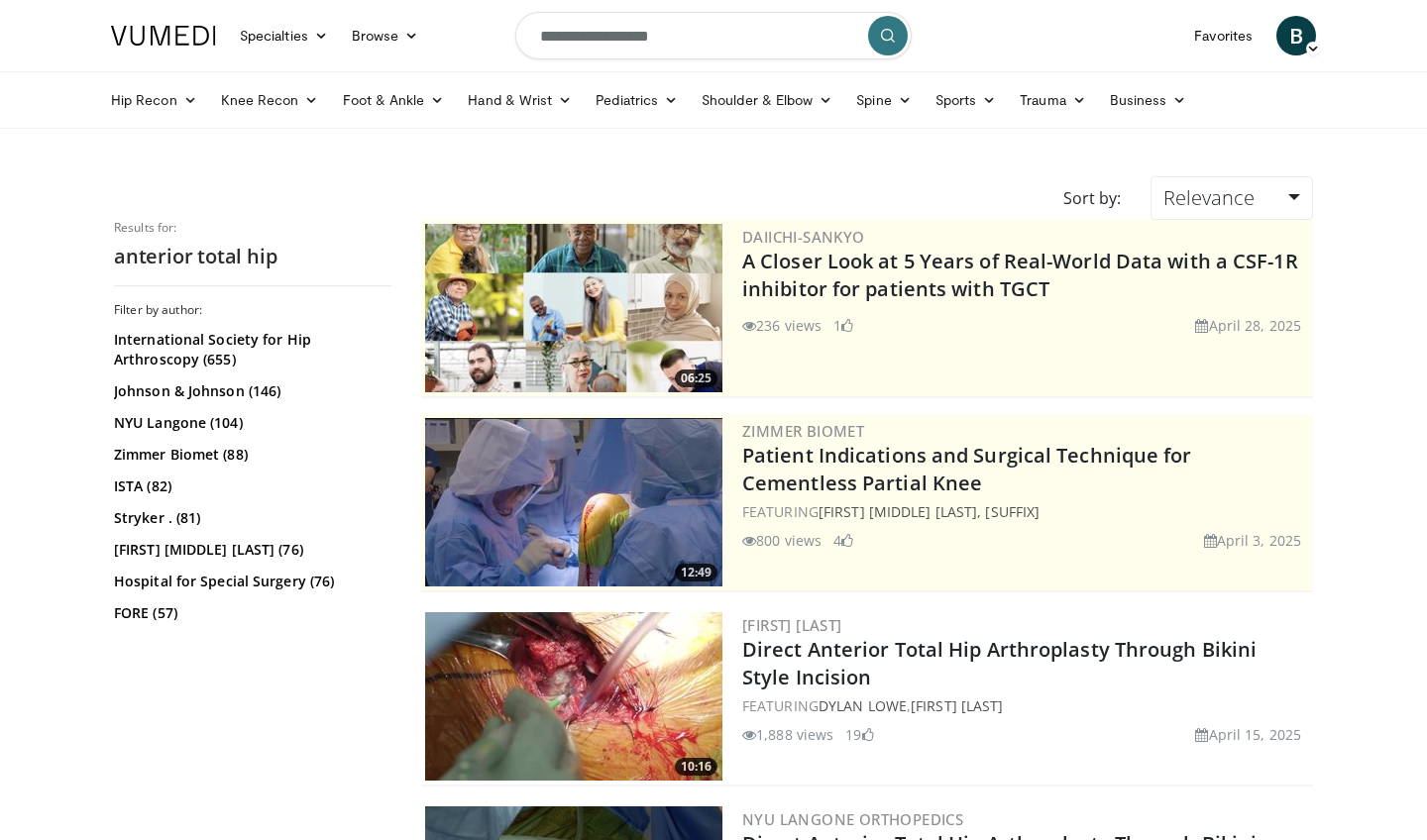 scroll, scrollTop: 0, scrollLeft: 0, axis: both 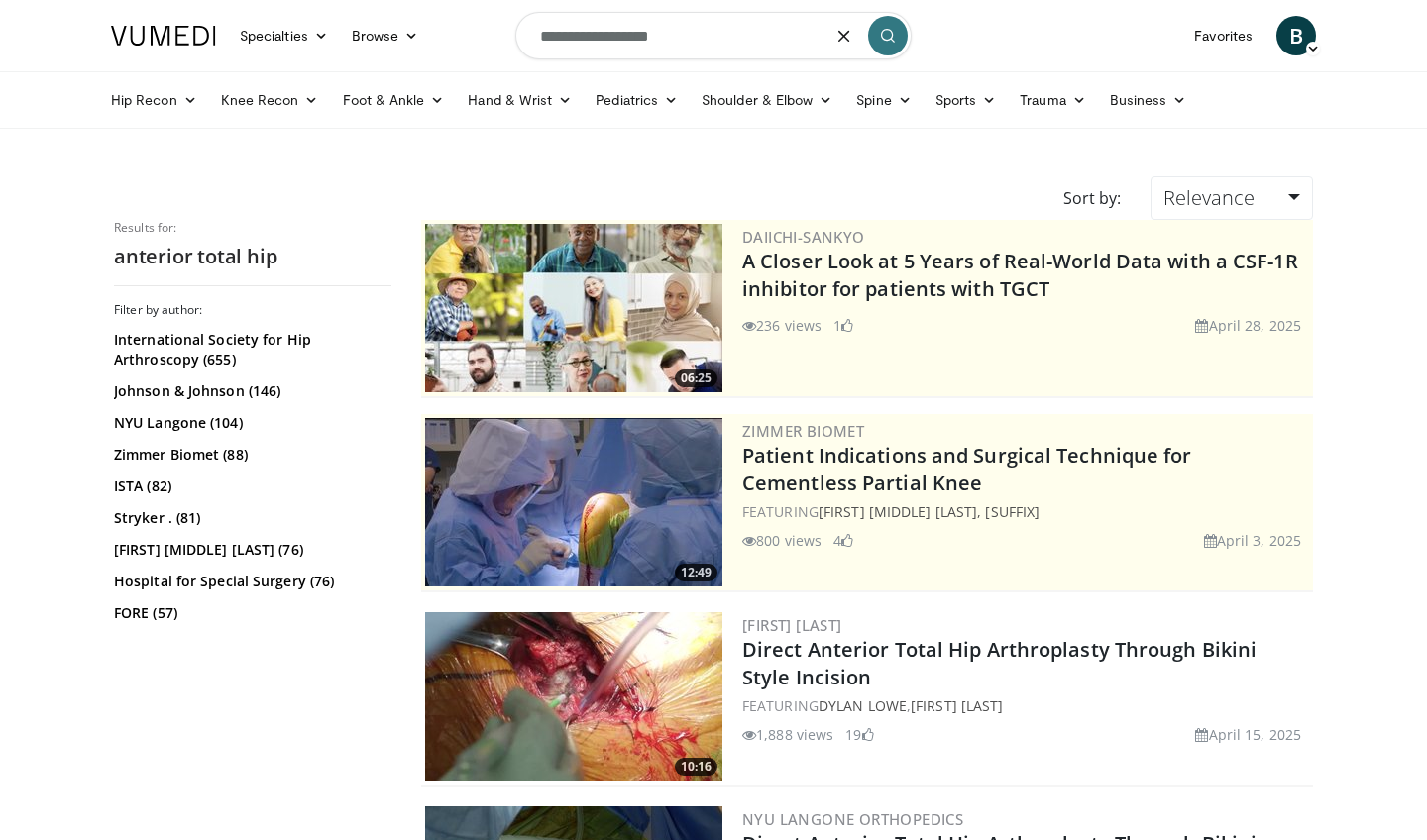 drag, startPoint x: 633, startPoint y: 38, endPoint x: 605, endPoint y: 38, distance: 28 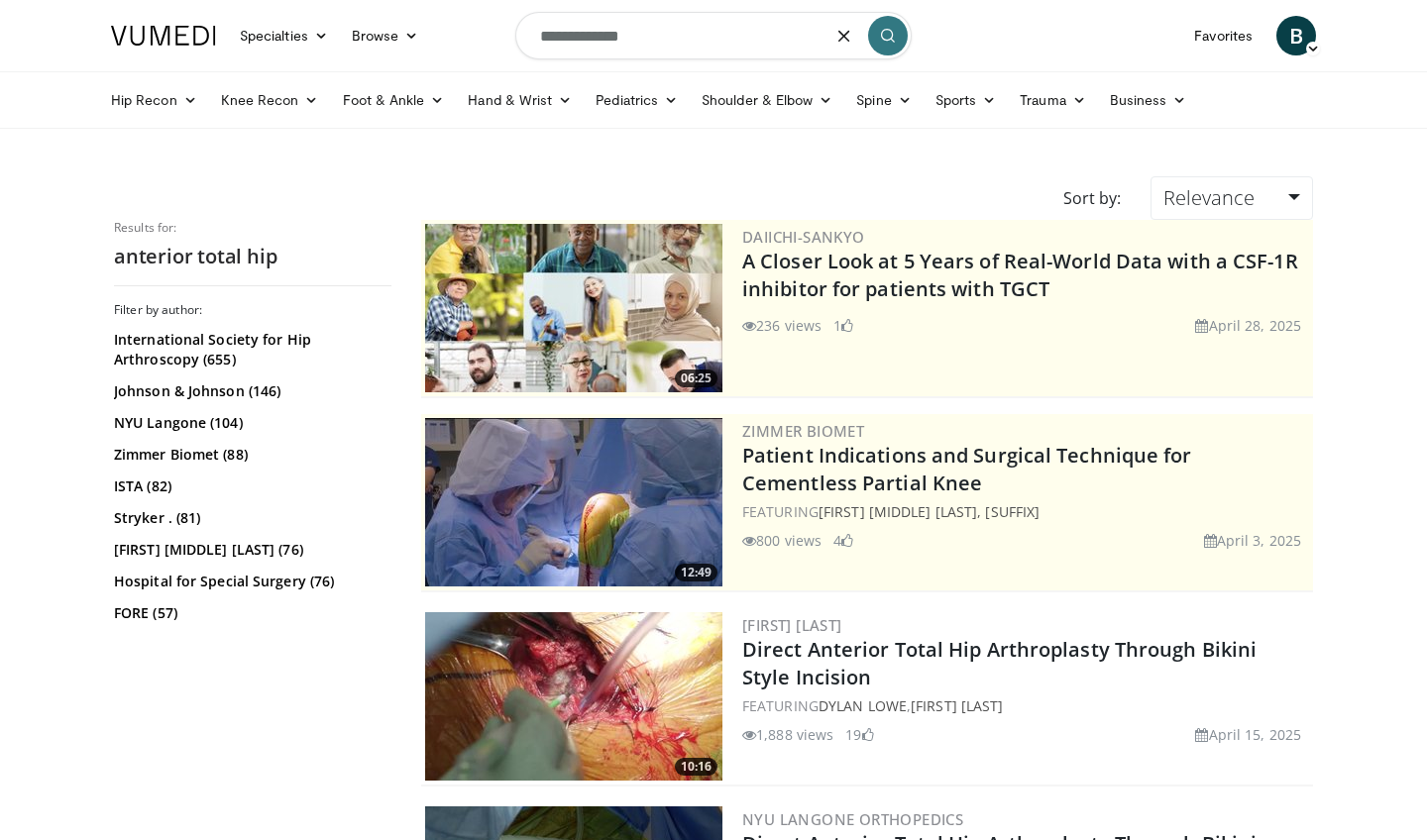 type on "**********" 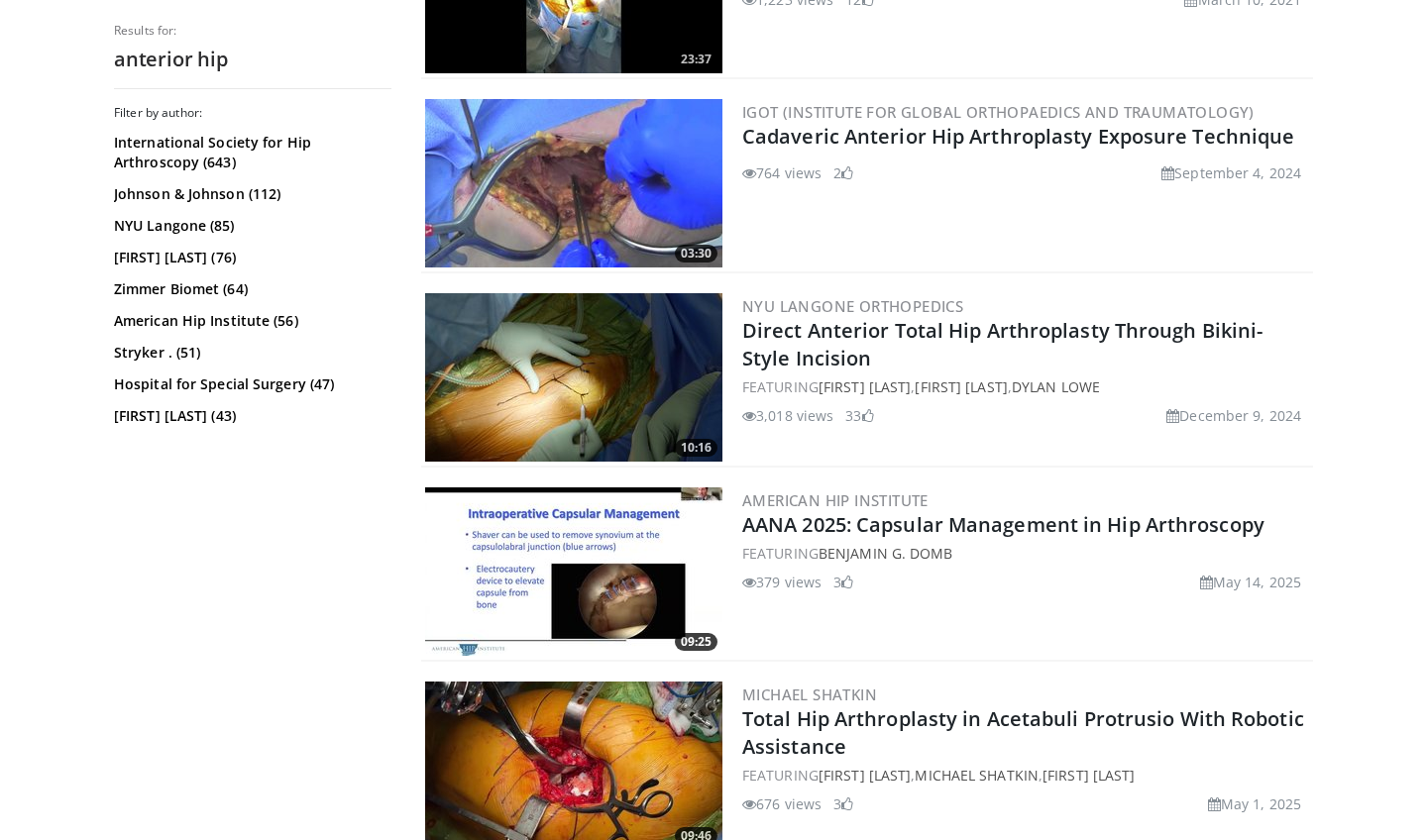 scroll, scrollTop: 2651, scrollLeft: 0, axis: vertical 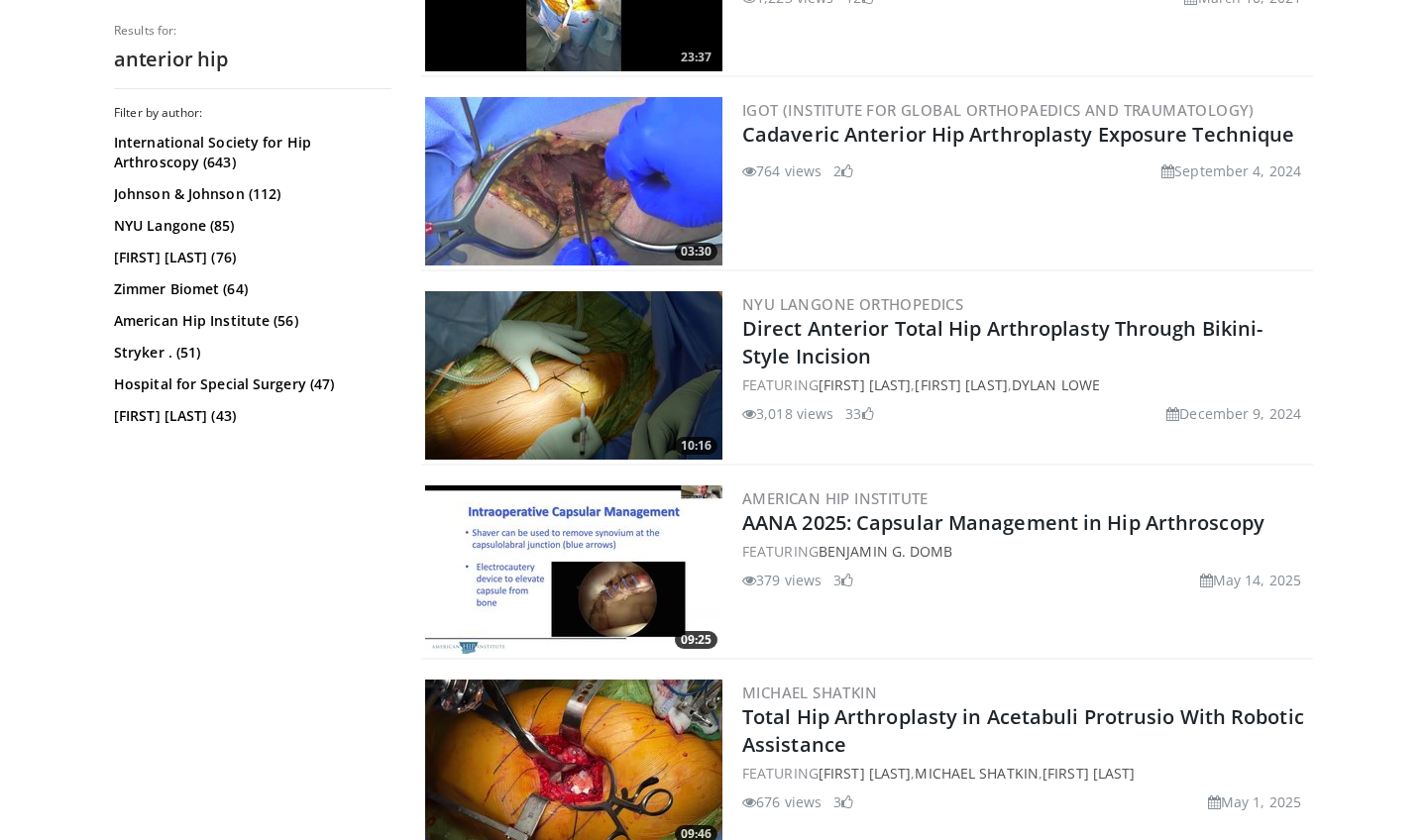 click on "18:19
Zimmer Biomet
OrthoGrid Hip AI® - AP Hip Ipsilateral Workflow Full Surgical Technique
FEATURING
[FIRST] [LAST]
627 views
March 7, 2025
6
01:37
Zimmer Biomet
OrthoGrid Hip AI® - Instant AI-Powered Insights
382 views
April 16, 2025
2" at bounding box center (867, 209) 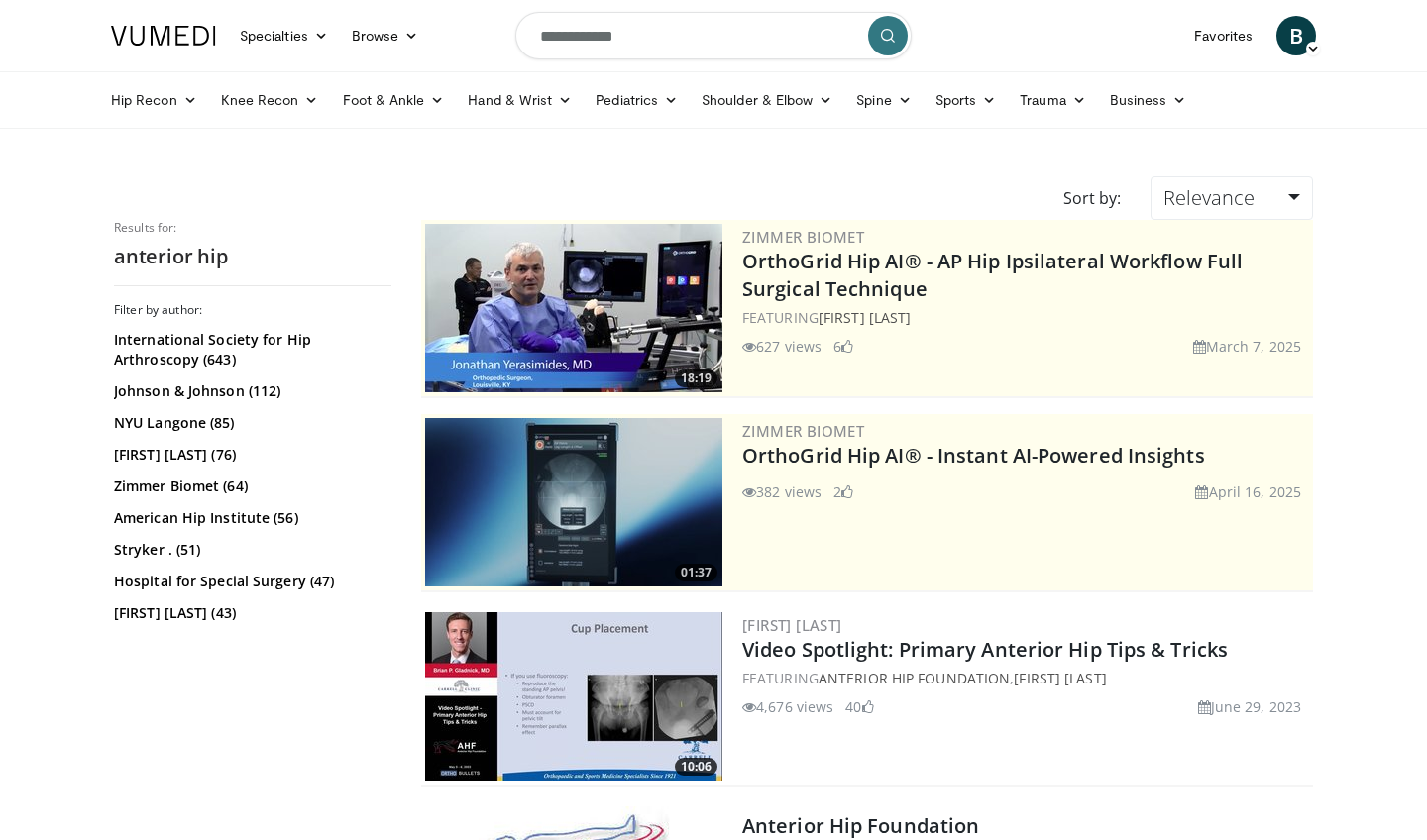 scroll, scrollTop: 0, scrollLeft: 0, axis: both 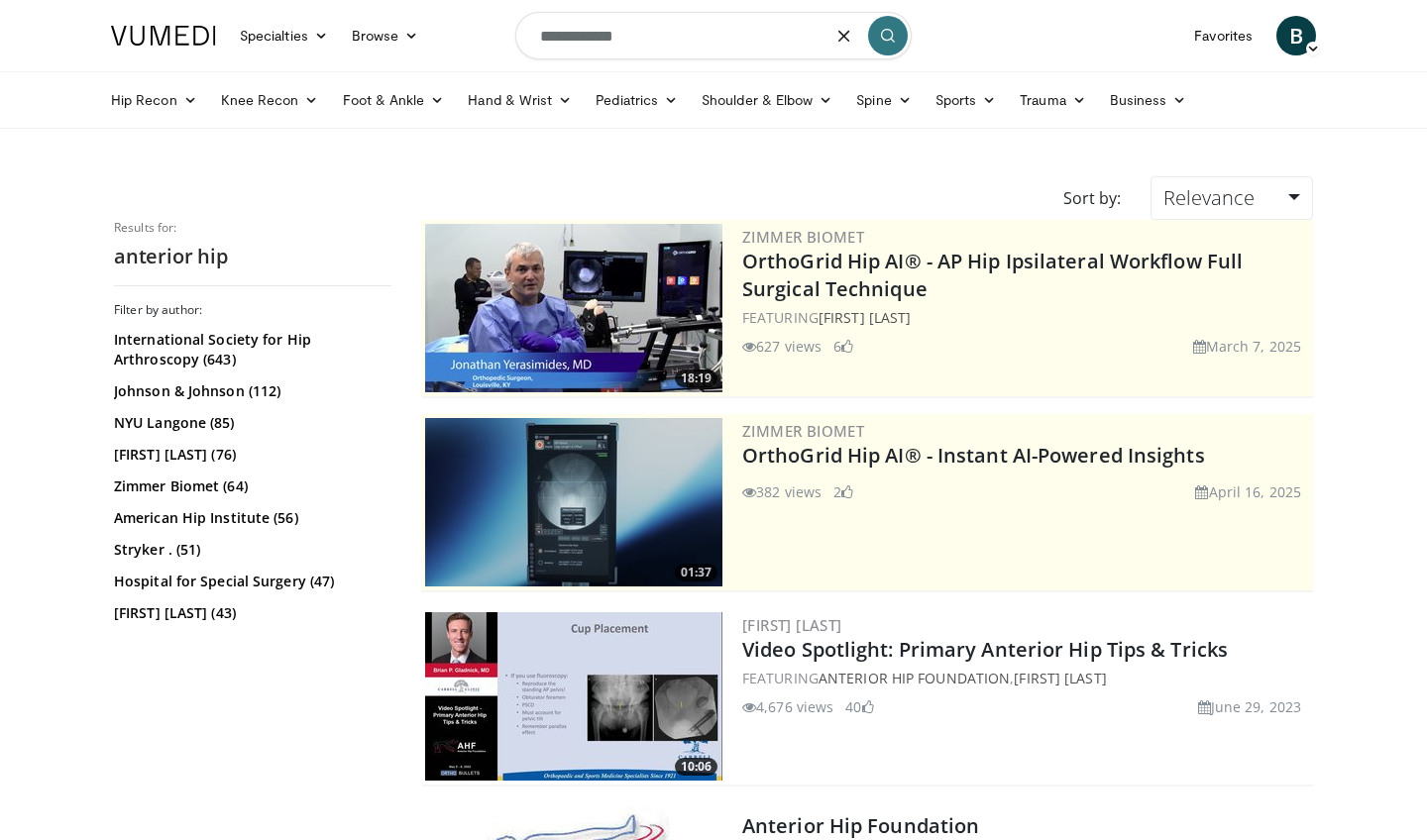 click on "**********" at bounding box center (714, 36) 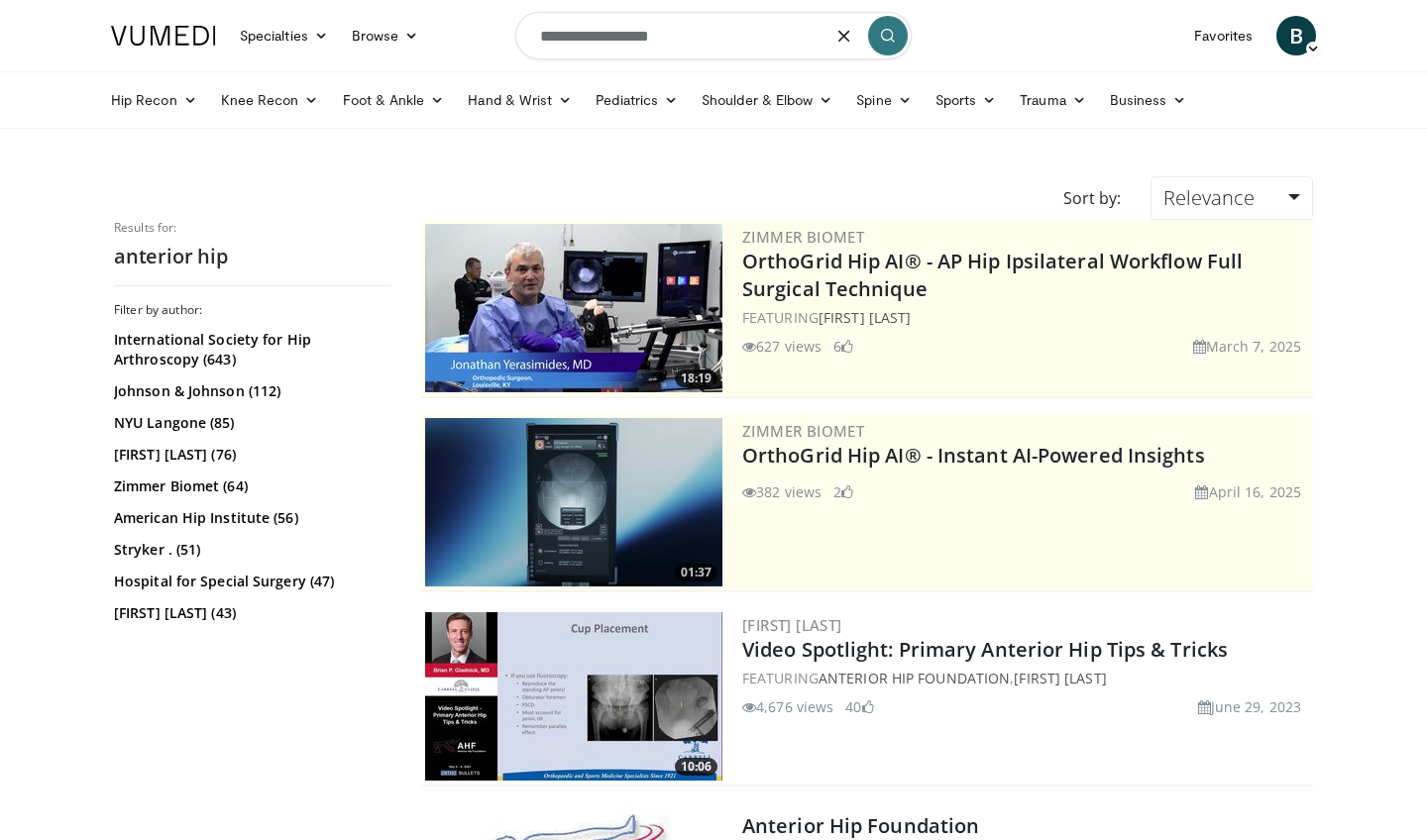 type on "**********" 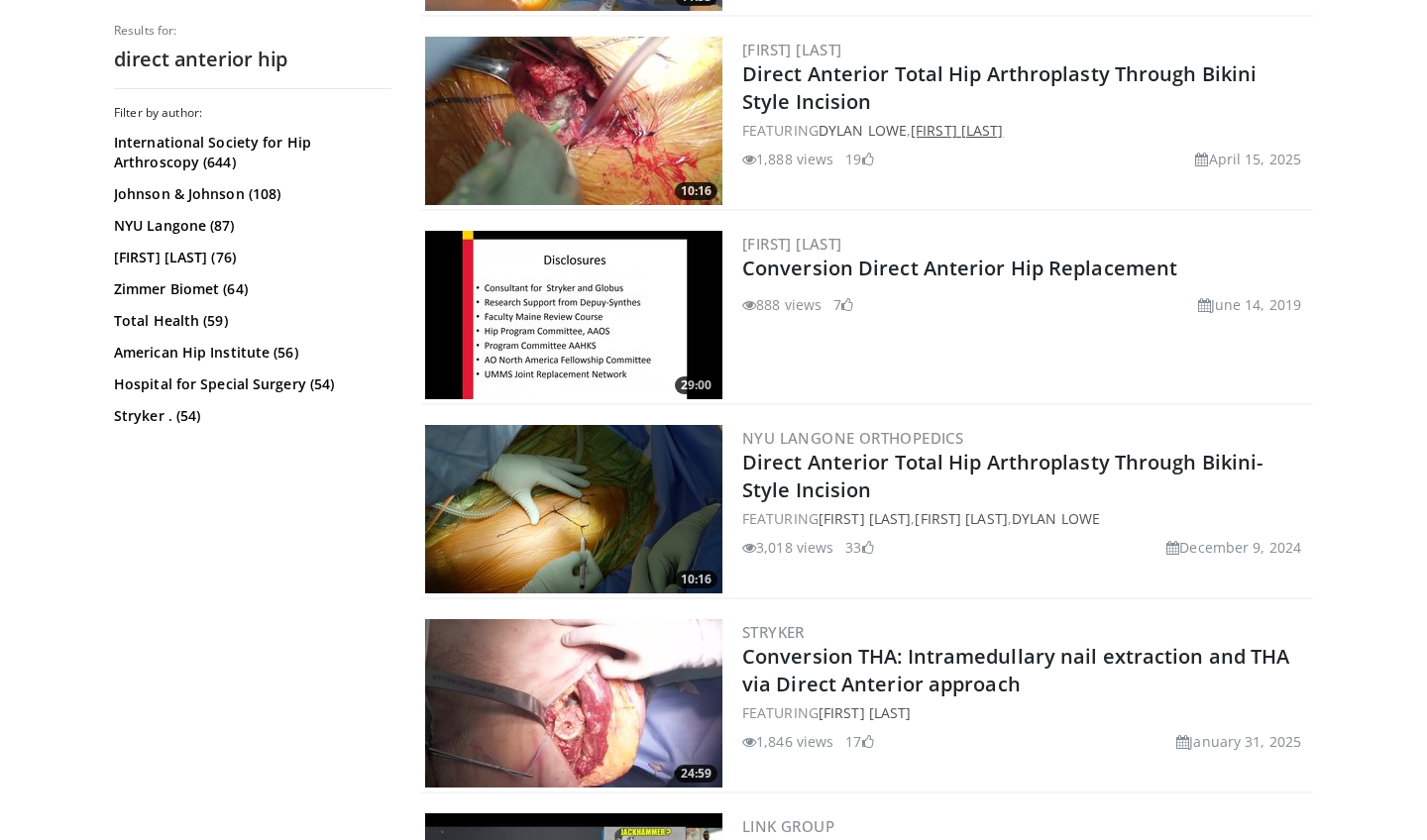 scroll, scrollTop: 1332, scrollLeft: 0, axis: vertical 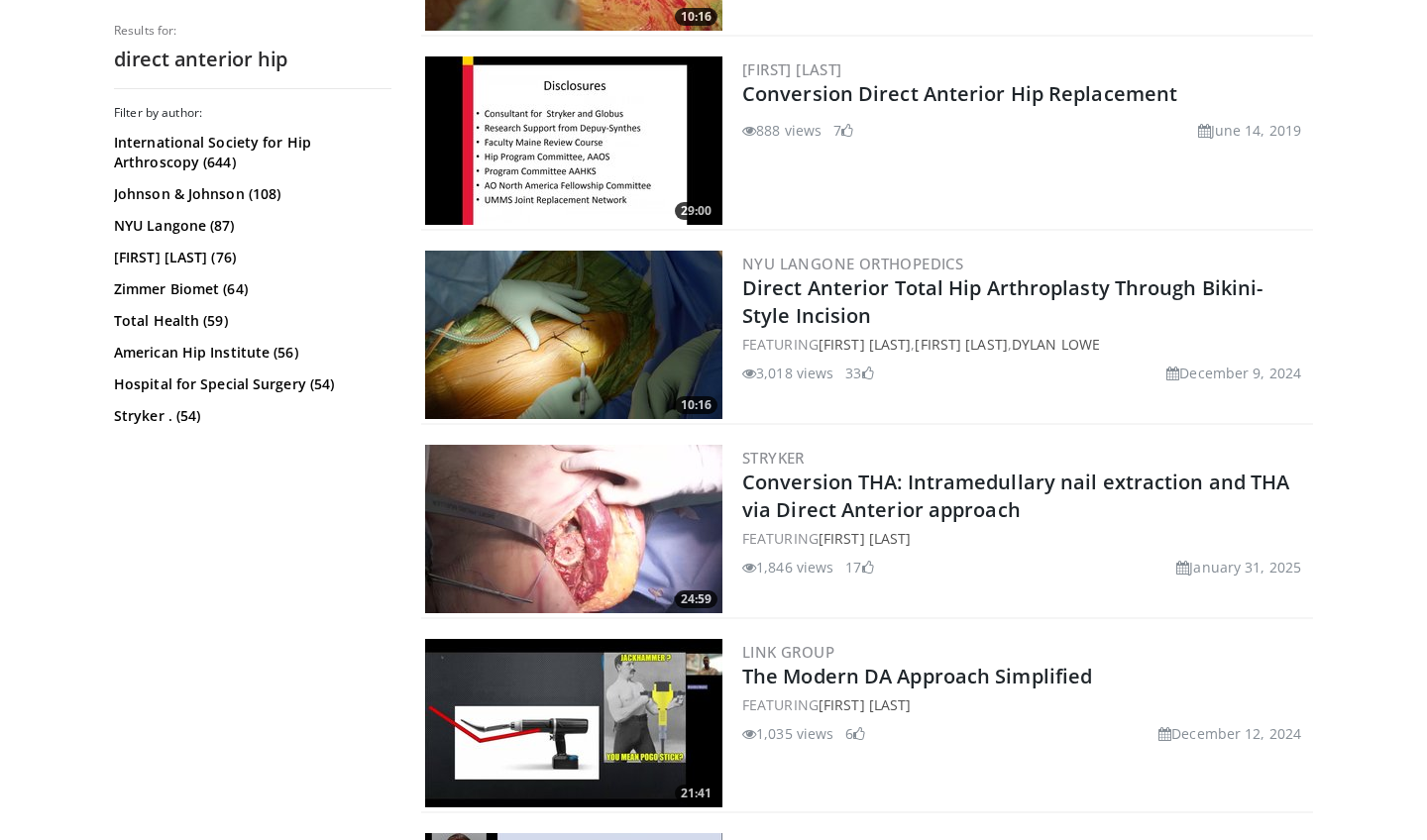 click at bounding box center [574, 335] 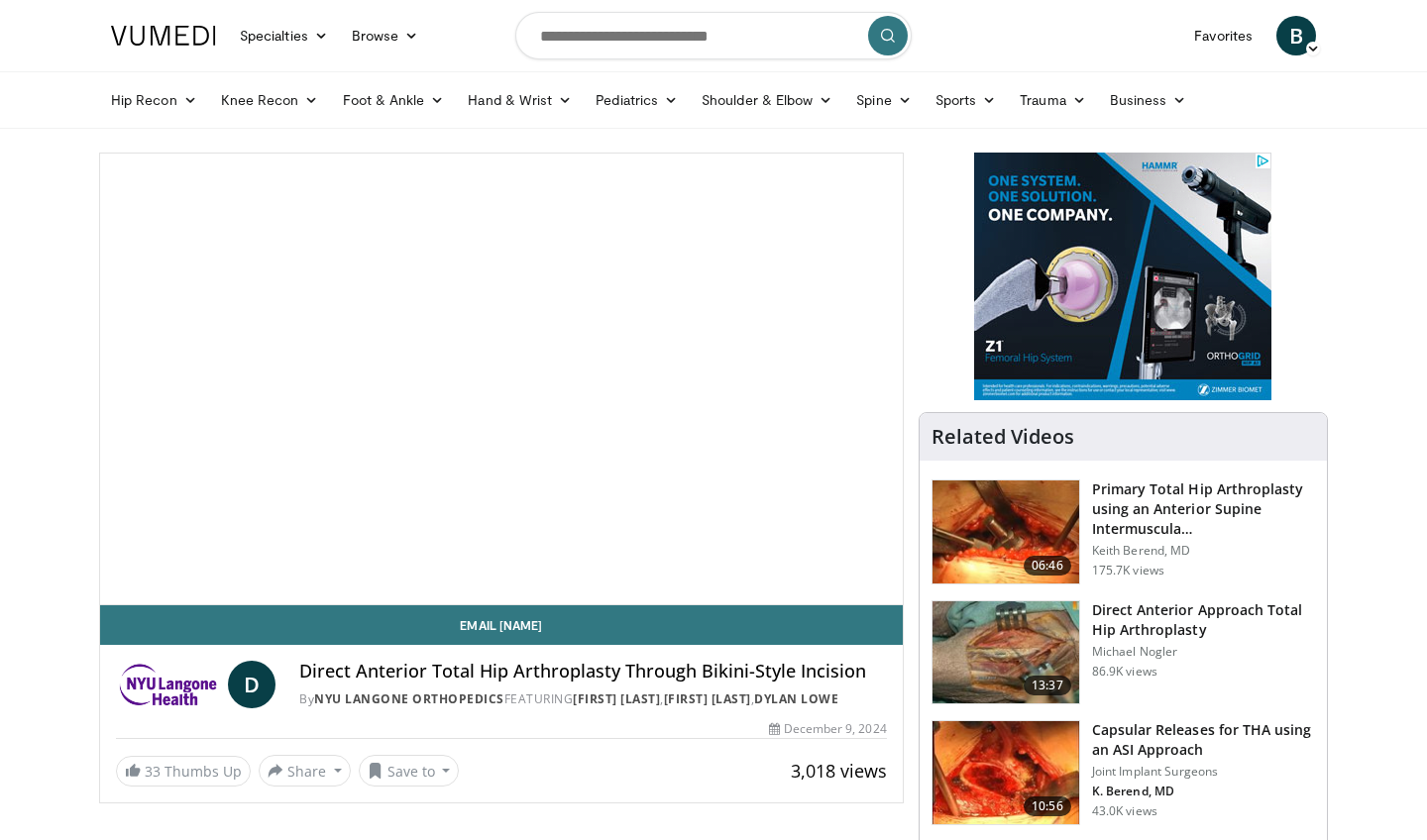 scroll, scrollTop: 0, scrollLeft: 0, axis: both 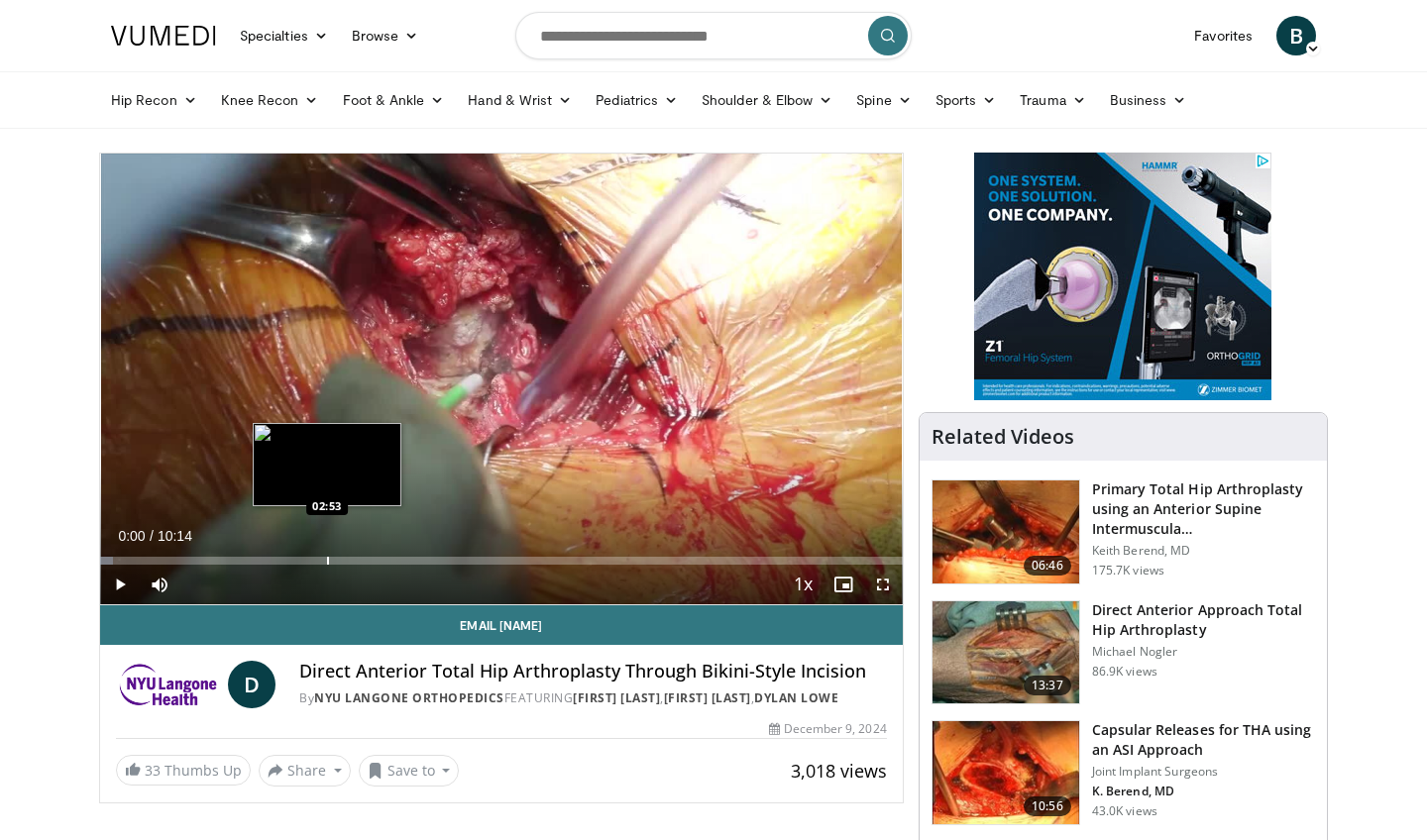 click on "Loaded :  1.60% 00:00 02:53" at bounding box center (501, 555) 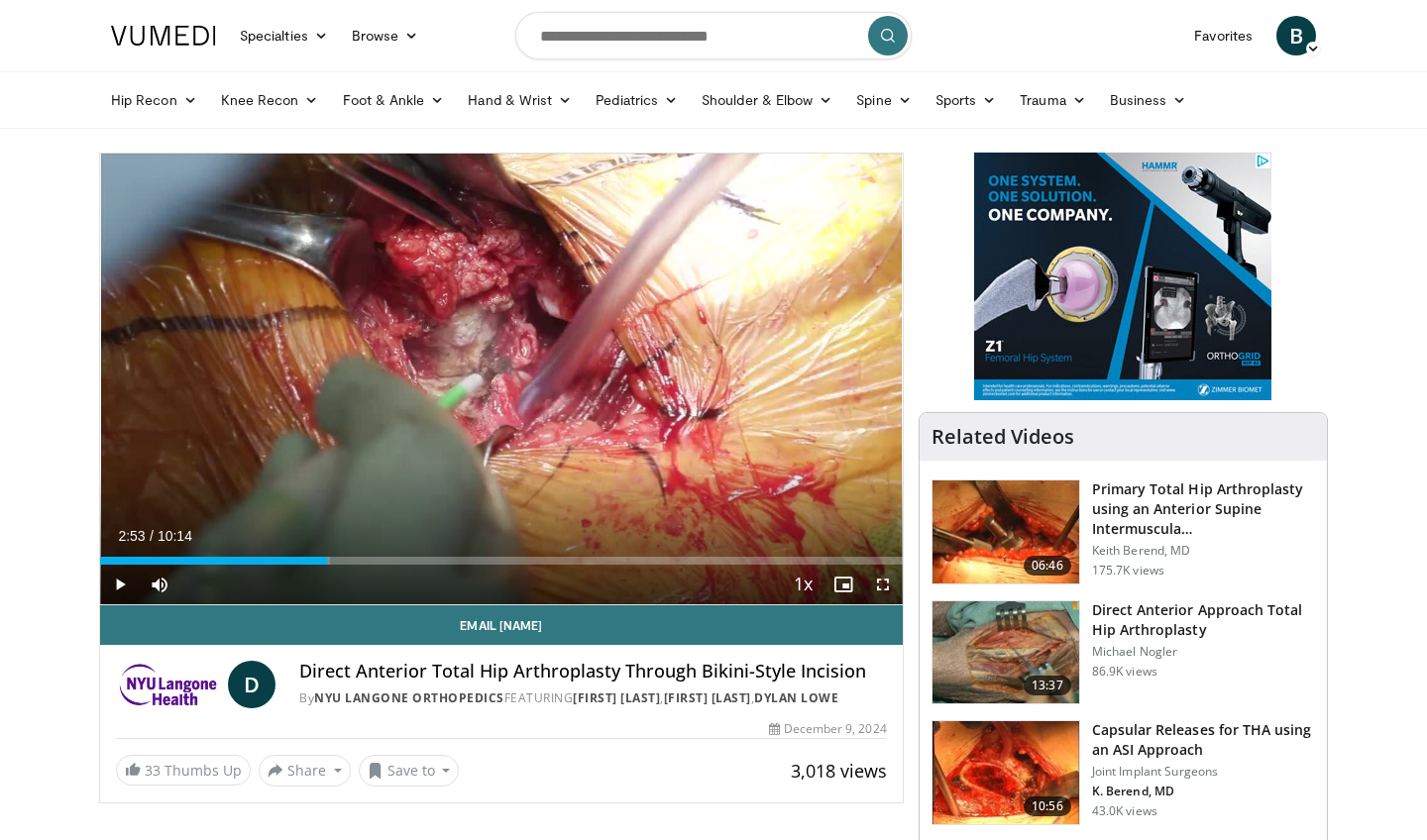 click at bounding box center [120, 584] 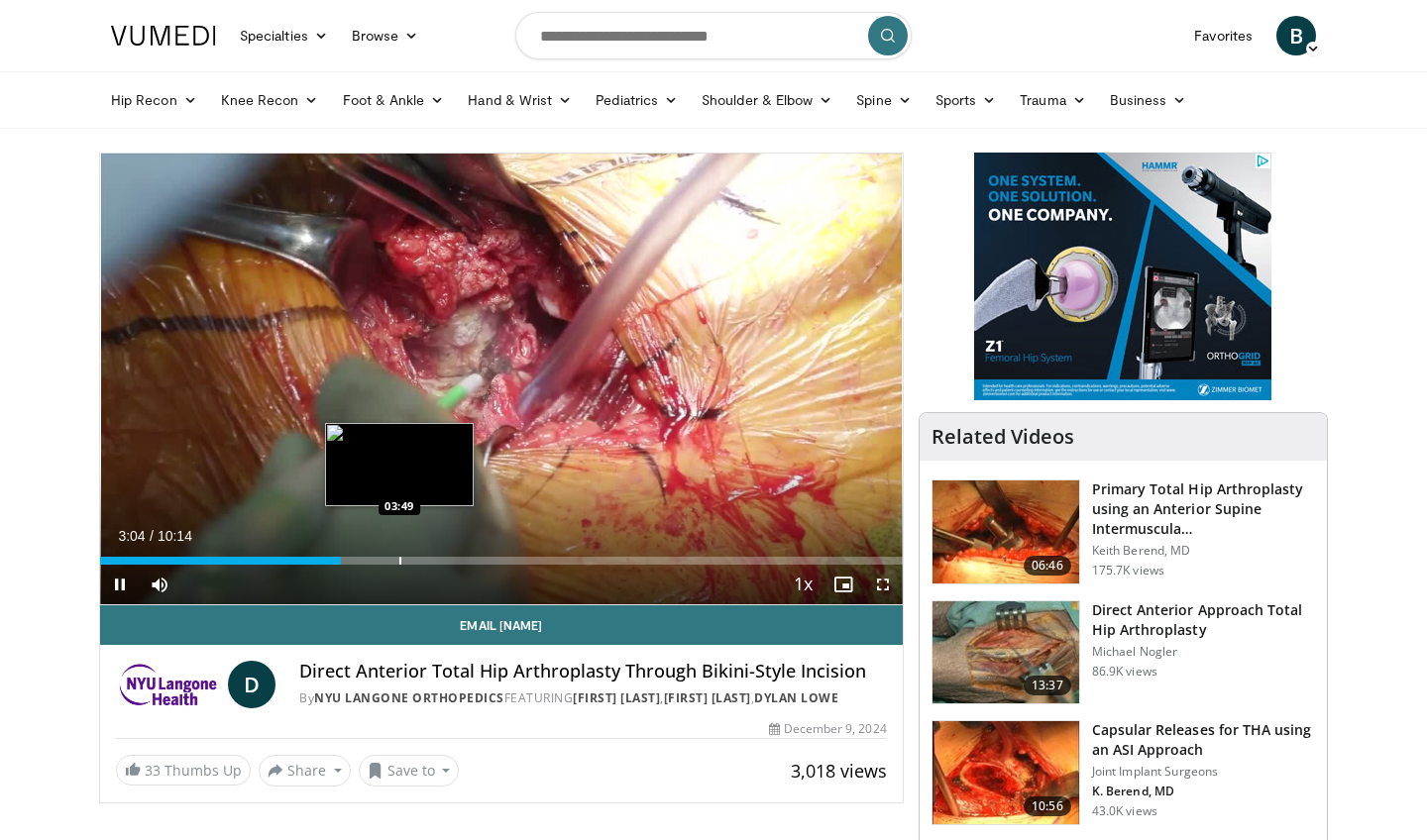 click at bounding box center [400, 561] 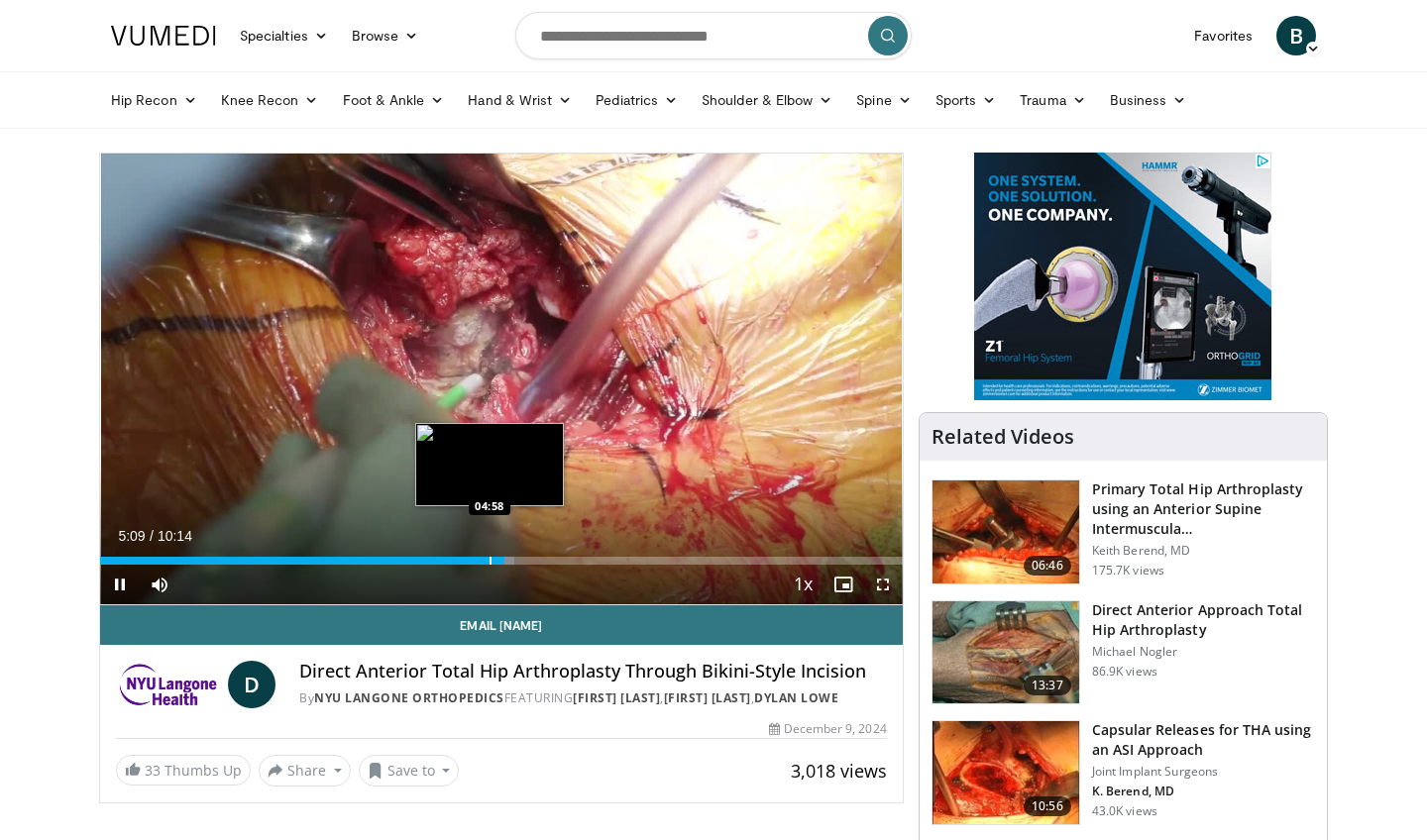 click on "Loaded :  51.59% 05:09 04:58" at bounding box center (501, 555) 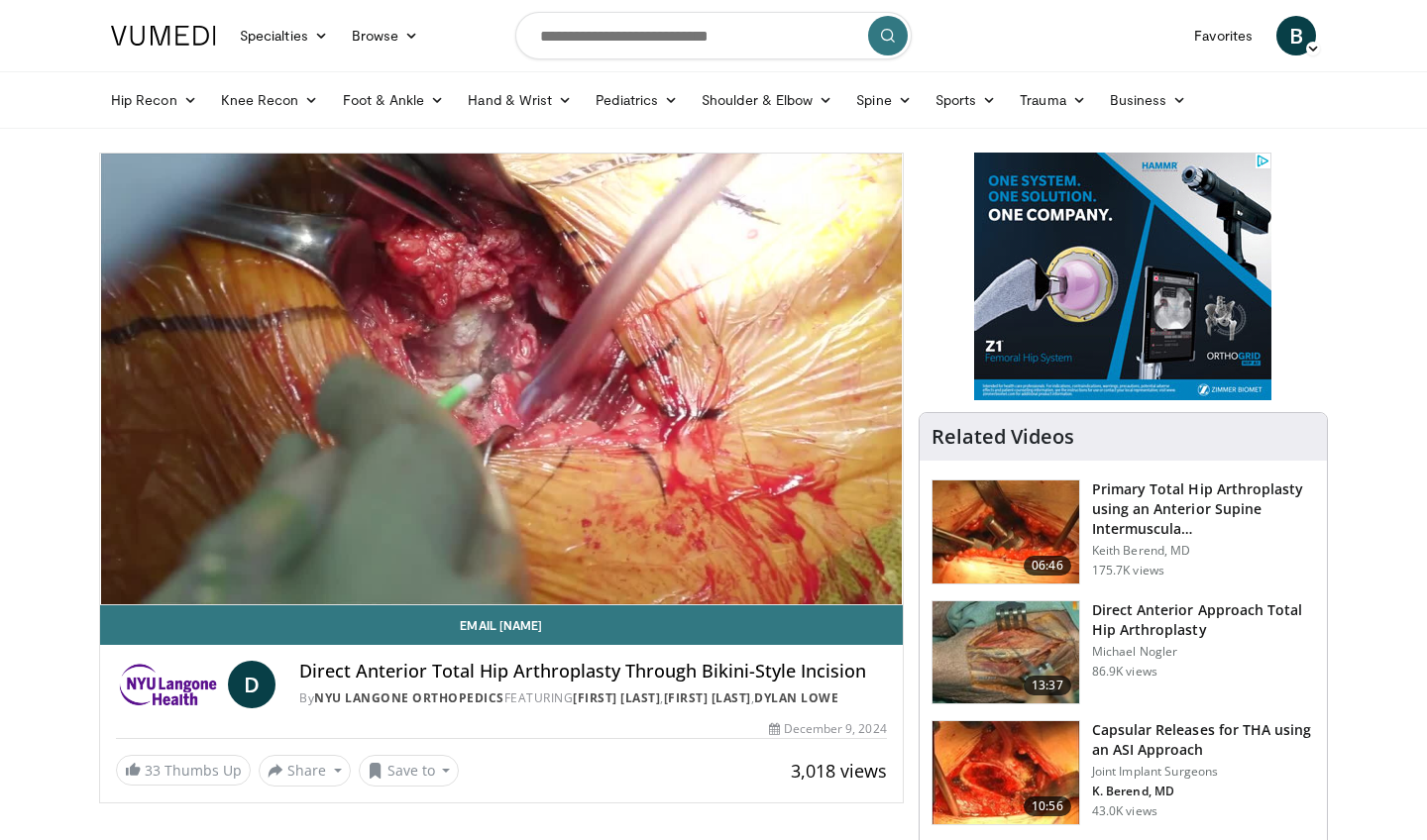click on "10 seconds
Tap to unmute" at bounding box center [501, 378] 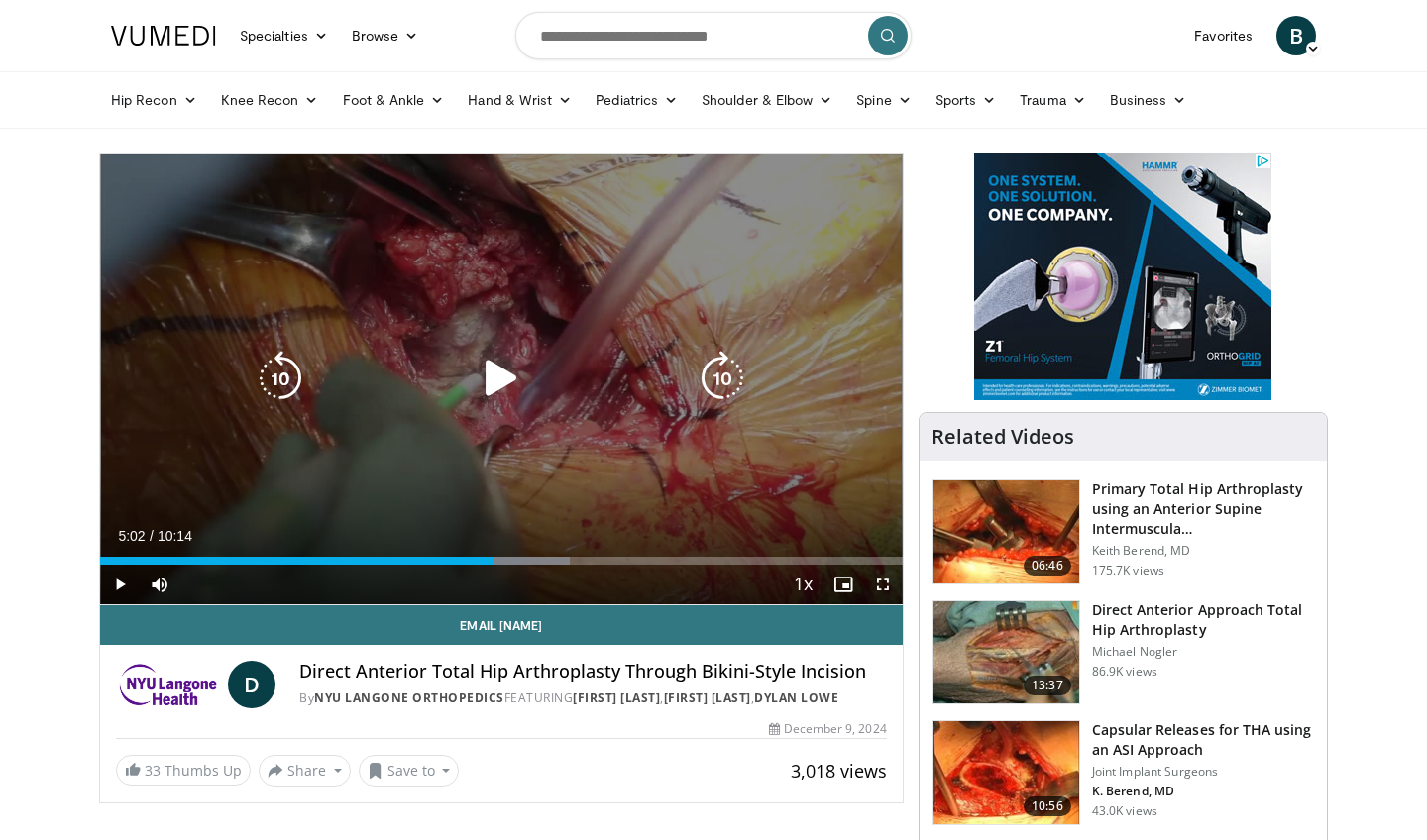 click on "10 seconds
Tap to unmute" at bounding box center (501, 378) 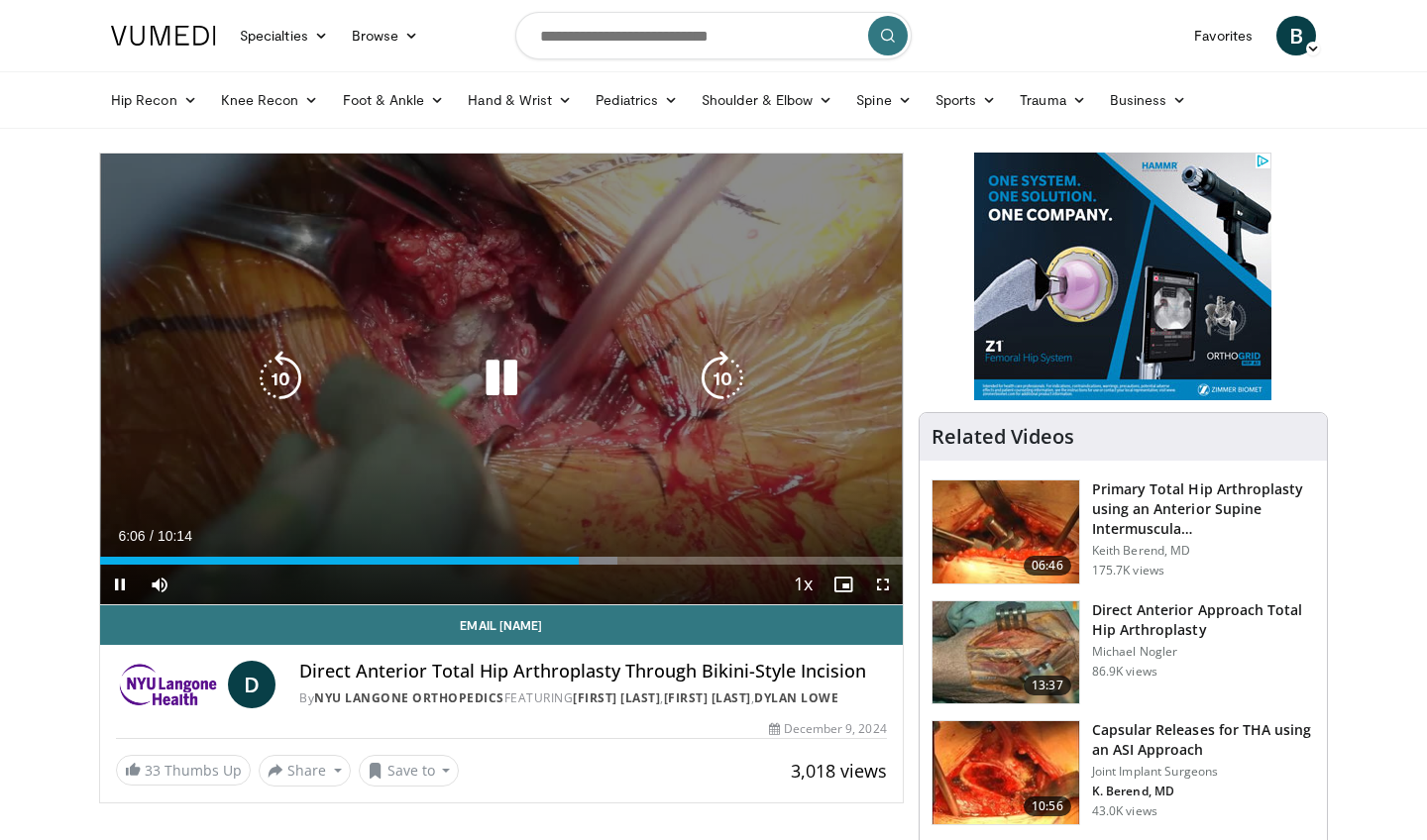 click at bounding box center [501, 378] 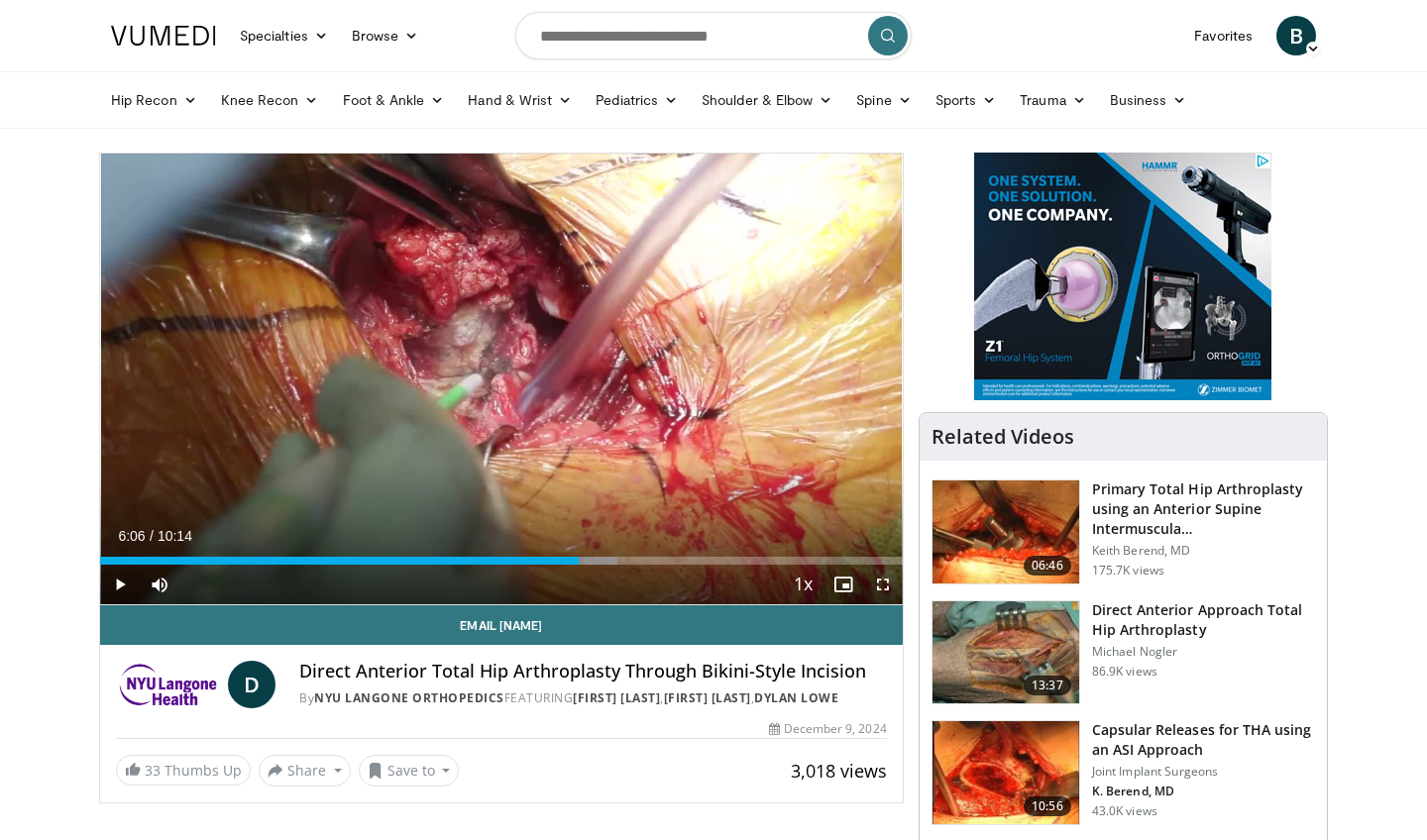 click at bounding box center (1006, 532) 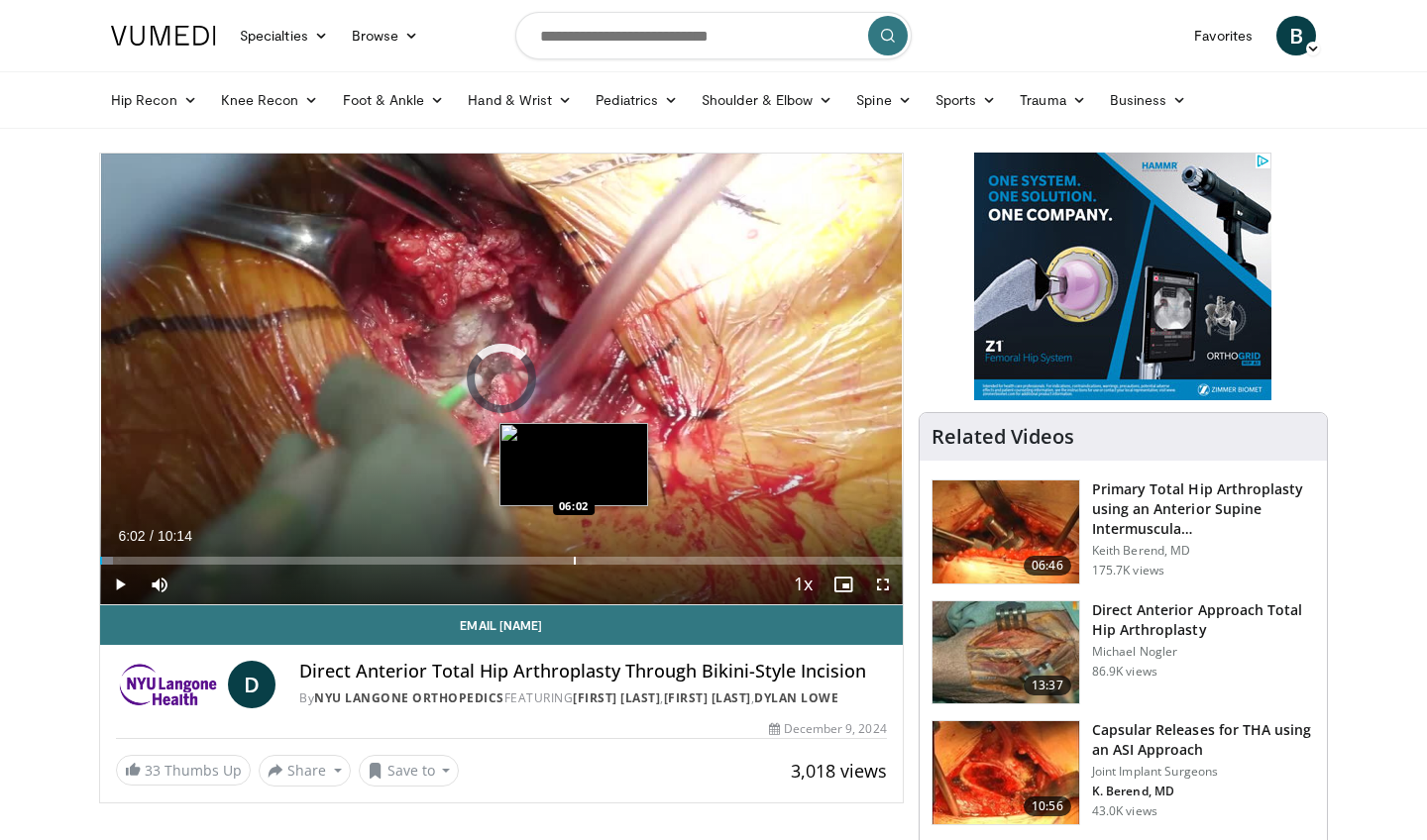click on "Loaded :  1.62% 00:01 06:02" at bounding box center [501, 555] 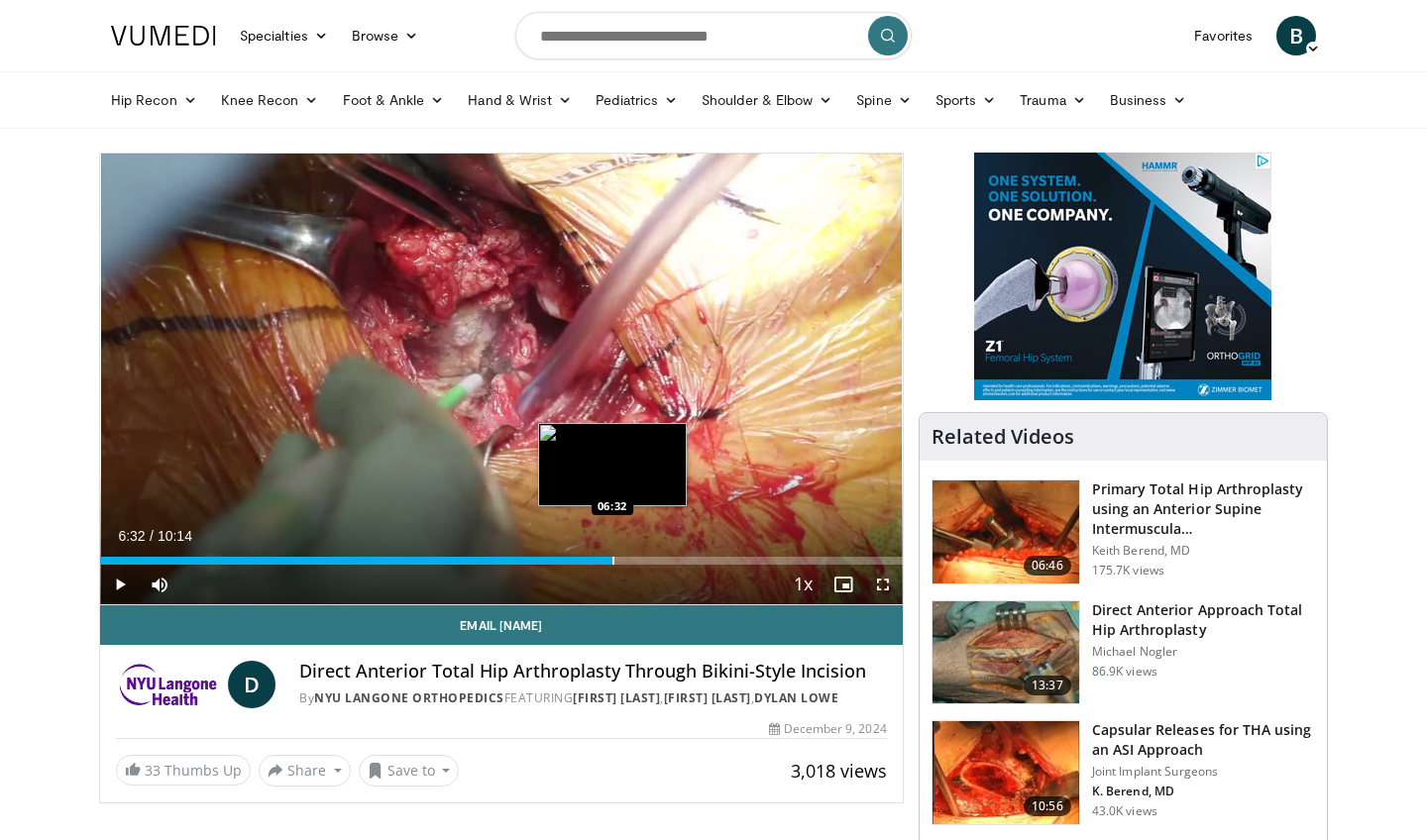 click on "Loaded :  60.22% 06:32 06:32" at bounding box center [501, 555] 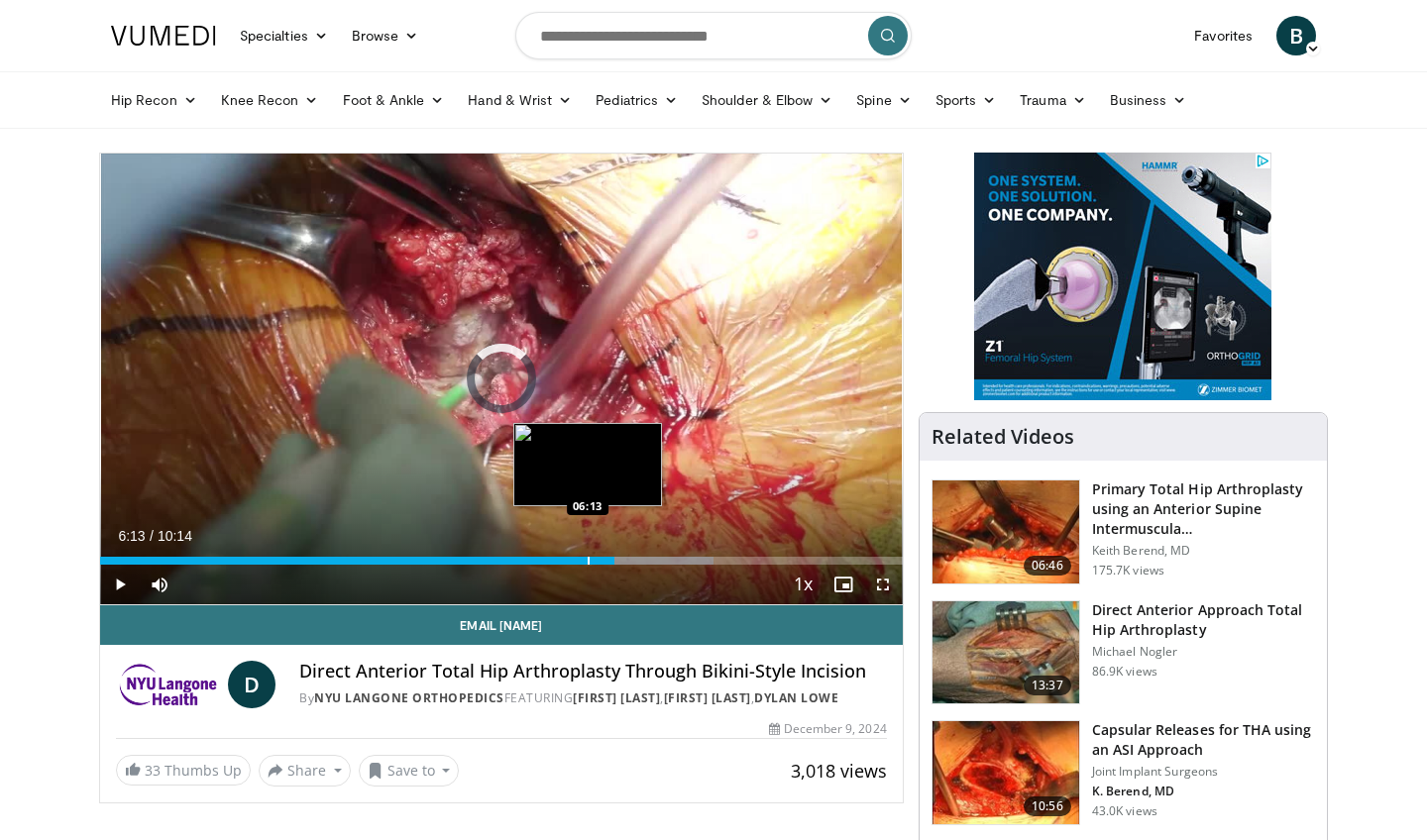 click on "Loaded :  76.49% 06:13 06:13" at bounding box center [501, 555] 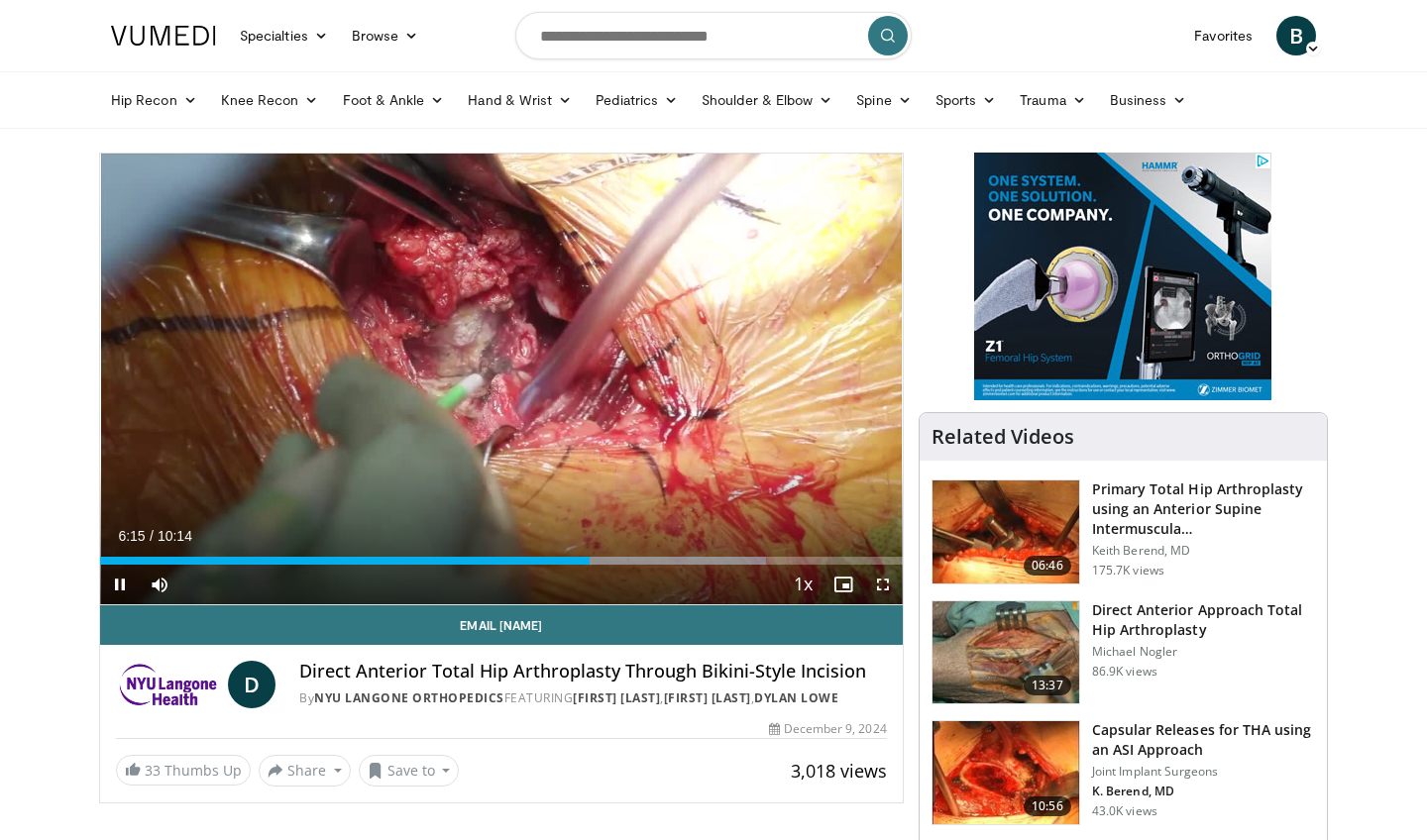 click on "Current Time  6:15 / Duration  10:14 Pause Skip Backward Skip Forward Mute Loaded :  83.01% 06:15 05:58 Stream Type  LIVE Seek to live, currently behind live LIVE   1x Playback Rate 0.5x 0.75x 1x , selected 1.25x 1.5x 1.75x 2x Chapters Chapters Descriptions descriptions off , selected Captions captions off , selected Audio Track en (Main) , selected Fullscreen Enable picture-in-picture mode" at bounding box center (501, 584) 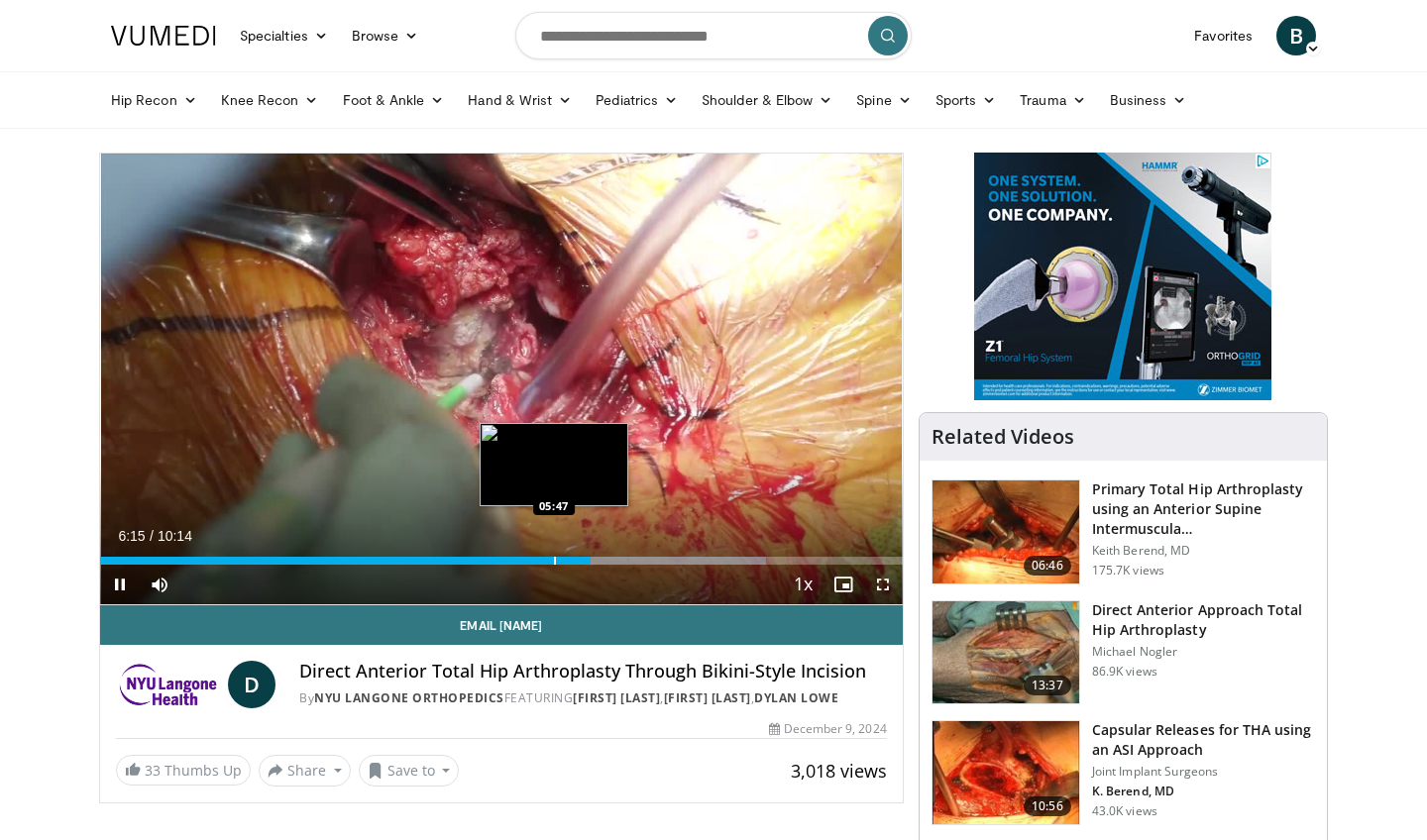click at bounding box center (555, 561) 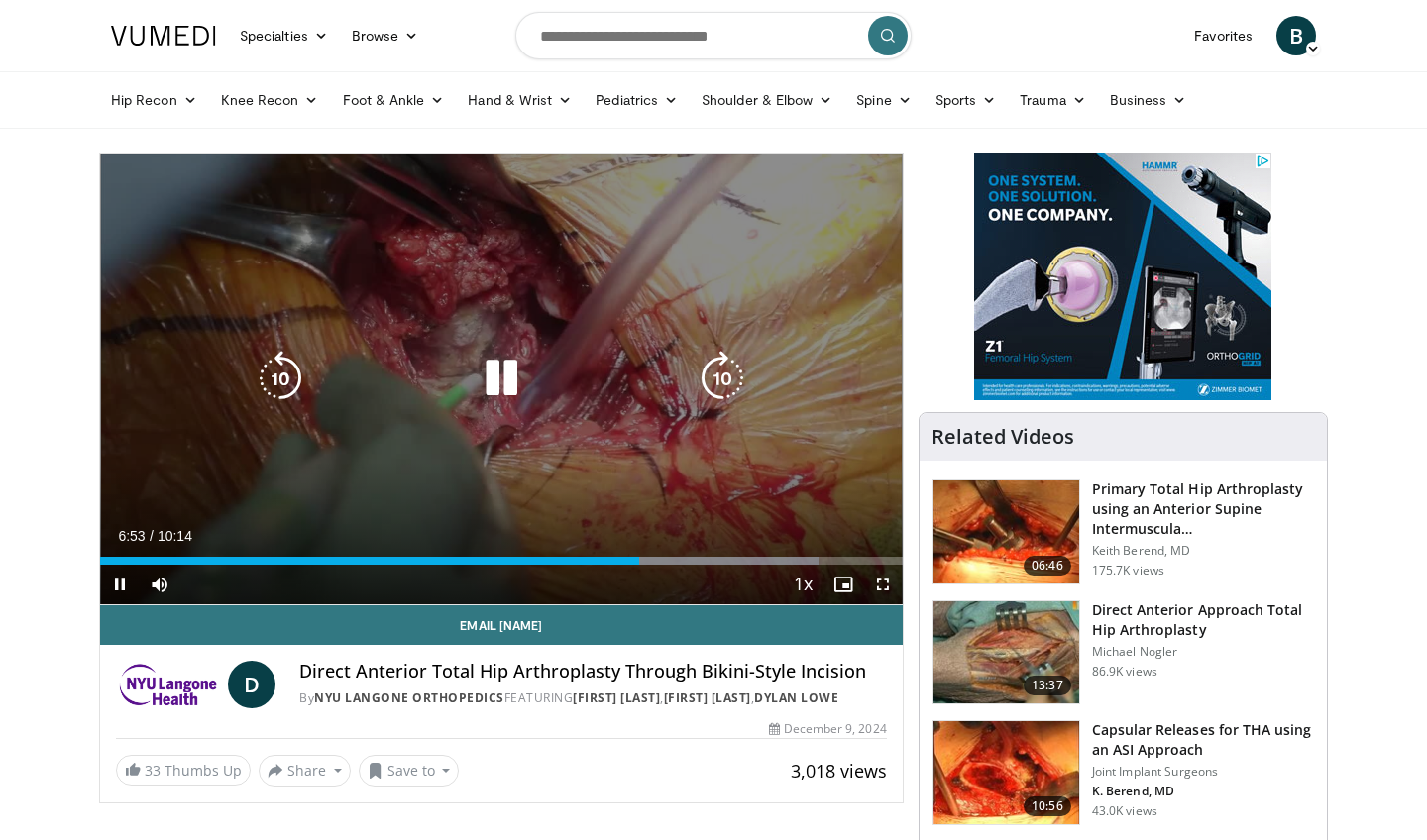 click on "10 seconds
Tap to unmute" at bounding box center (501, 378) 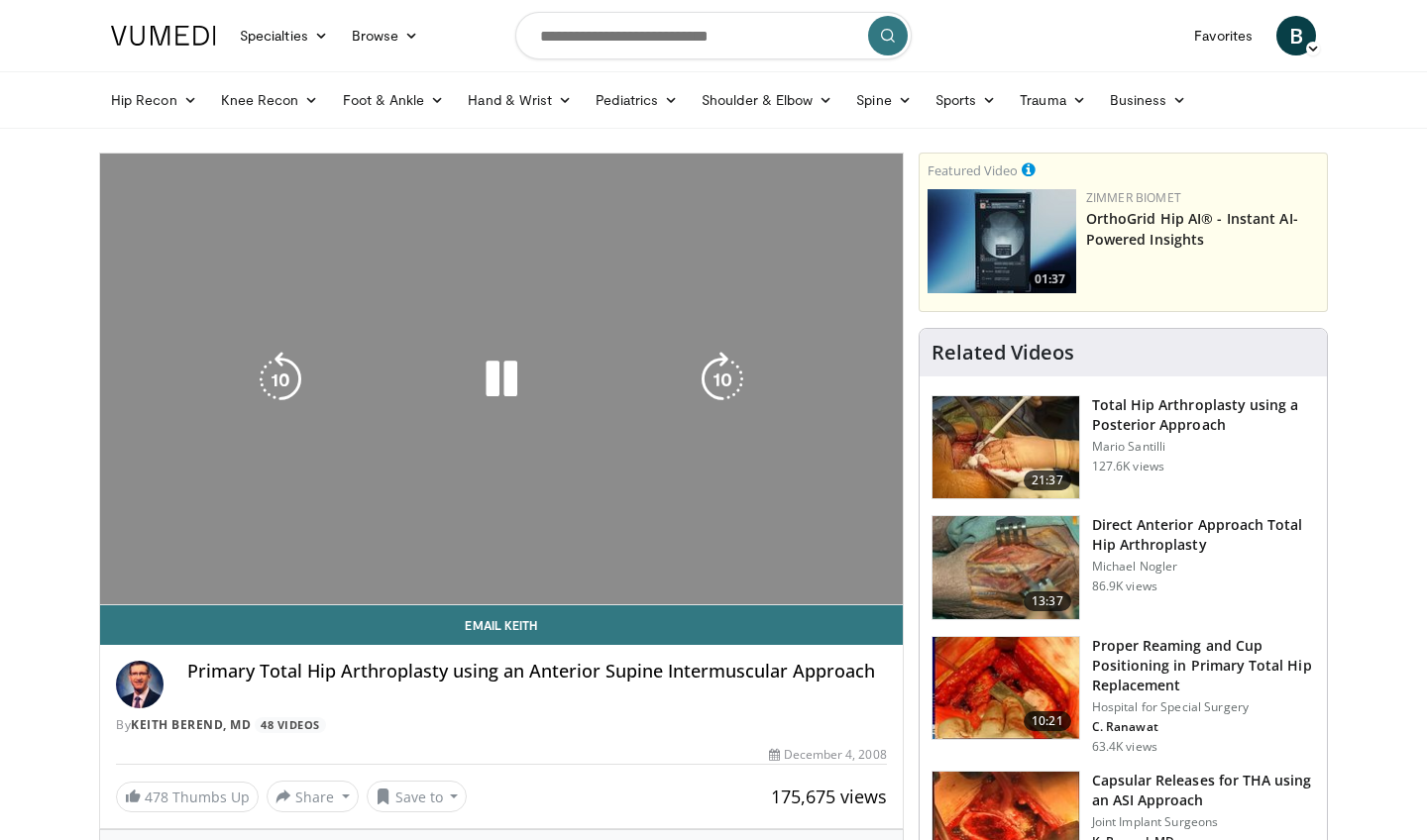 scroll, scrollTop: 0, scrollLeft: 0, axis: both 